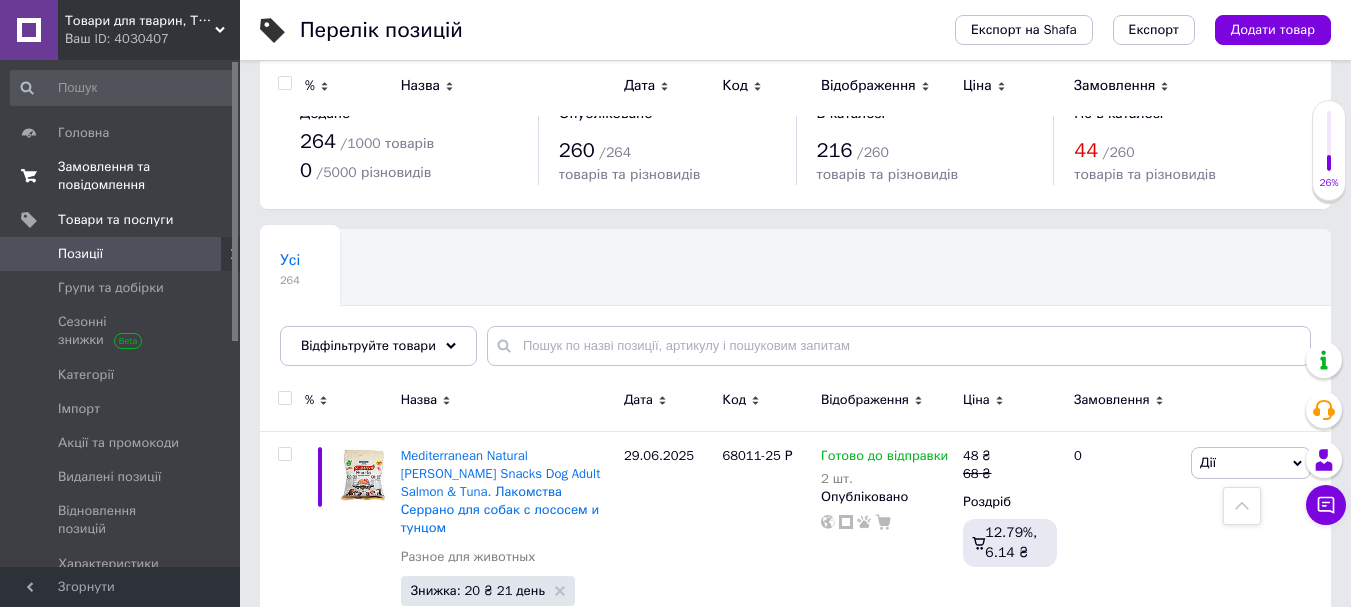 scroll, scrollTop: 2300, scrollLeft: 0, axis: vertical 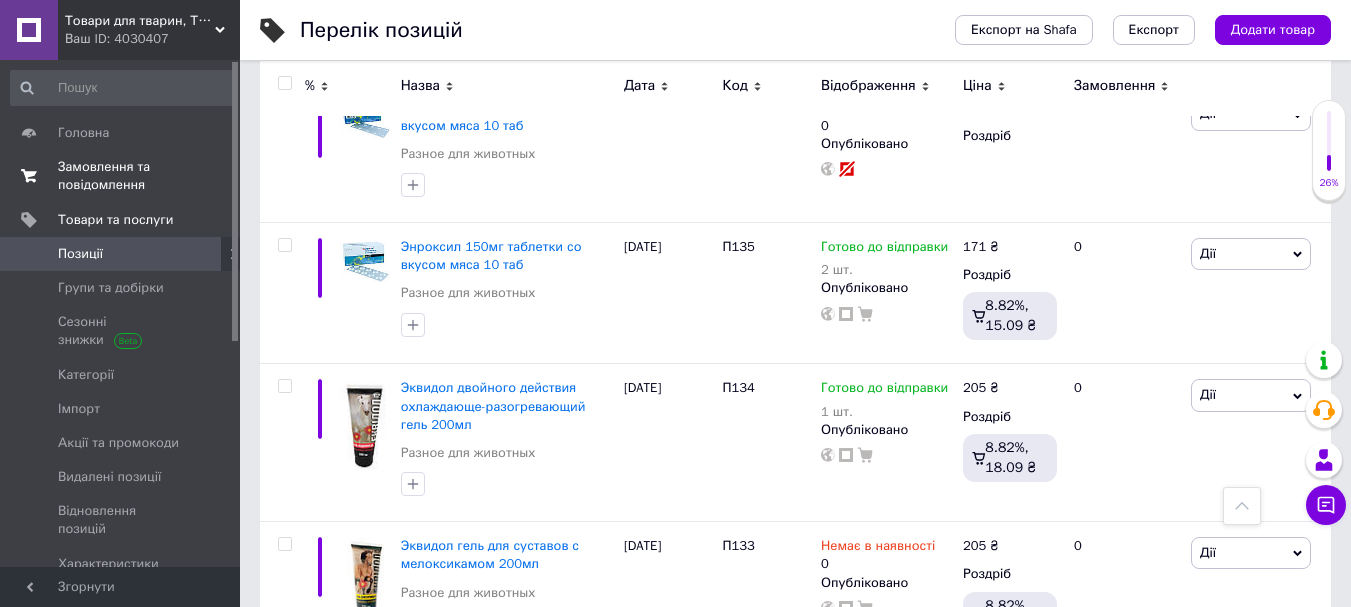 click on "Замовлення та повідомлення" at bounding box center (121, 176) 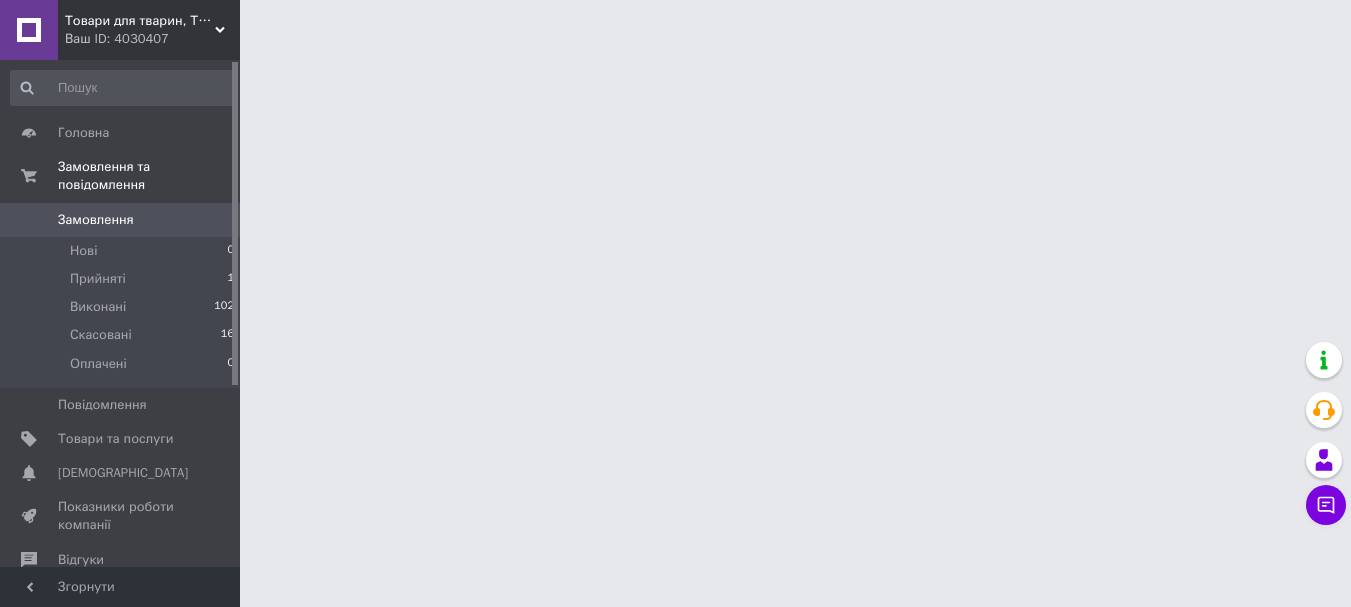 scroll, scrollTop: 0, scrollLeft: 0, axis: both 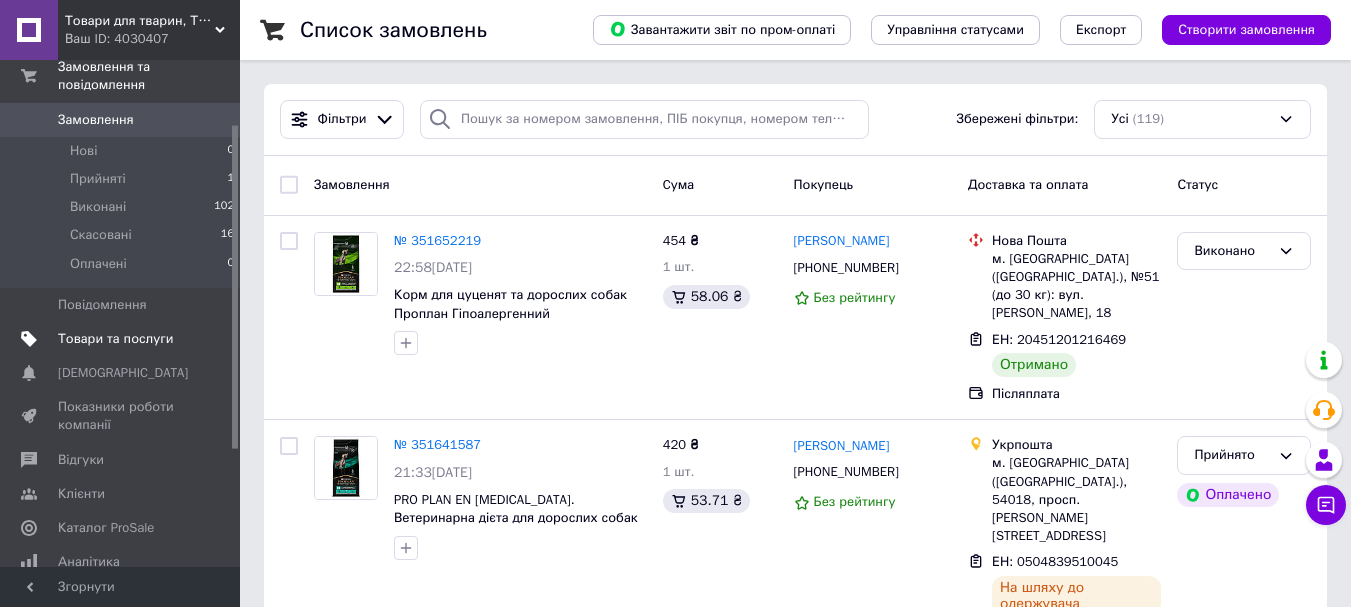 click on "Товари та послуги" at bounding box center [115, 339] 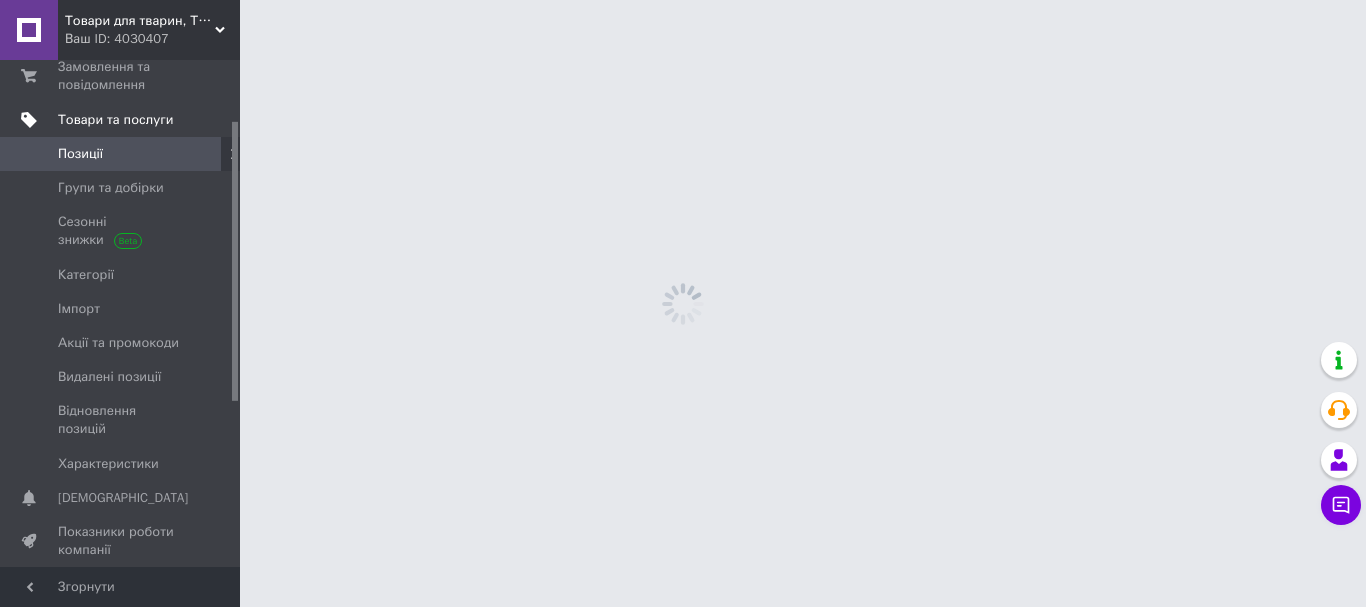 scroll, scrollTop: 109, scrollLeft: 0, axis: vertical 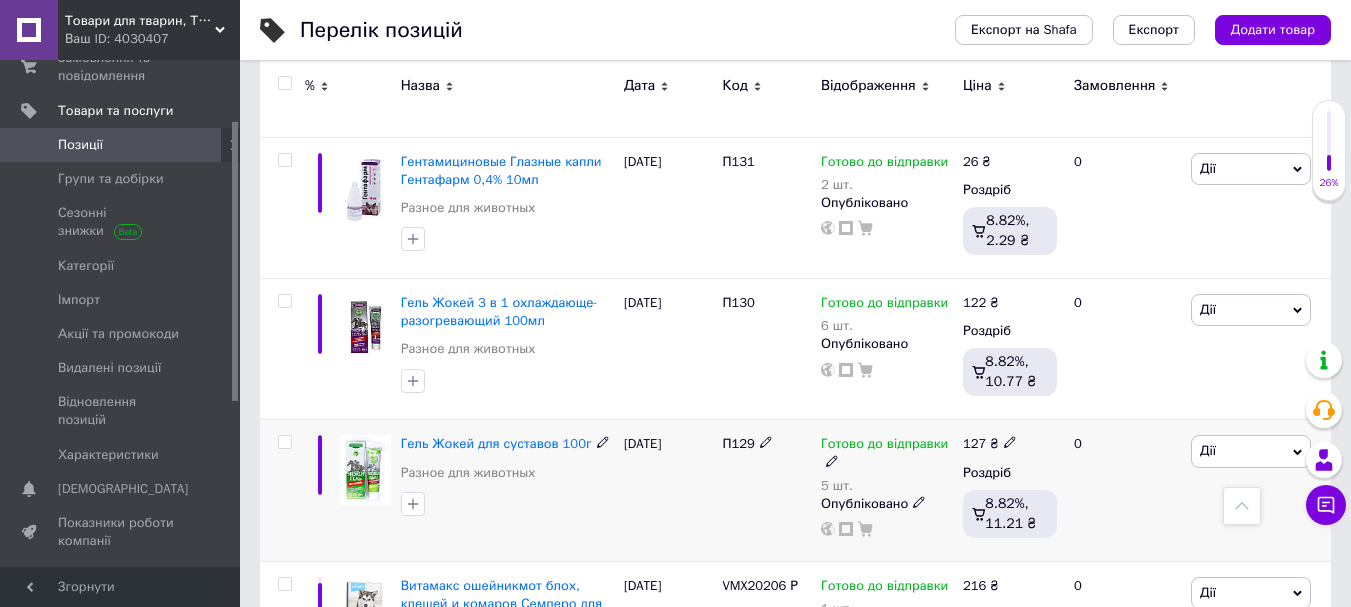 click on "Опубліковано" at bounding box center [887, 504] 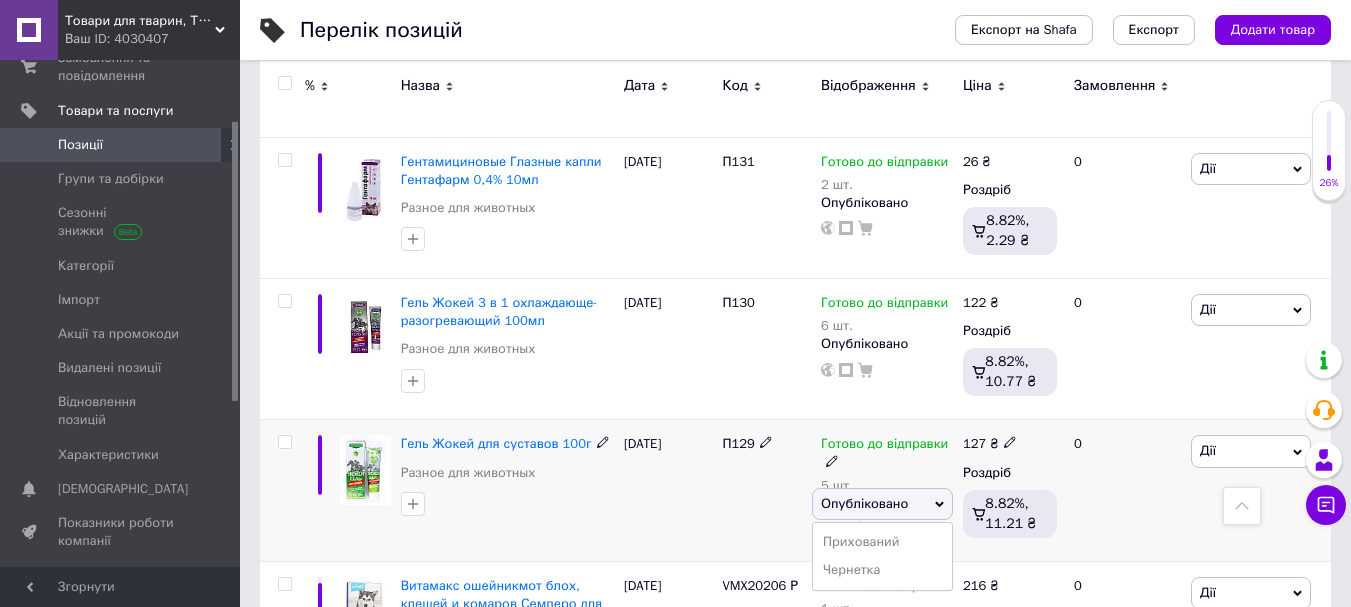 click on "Готово до відправки" at bounding box center [884, 446] 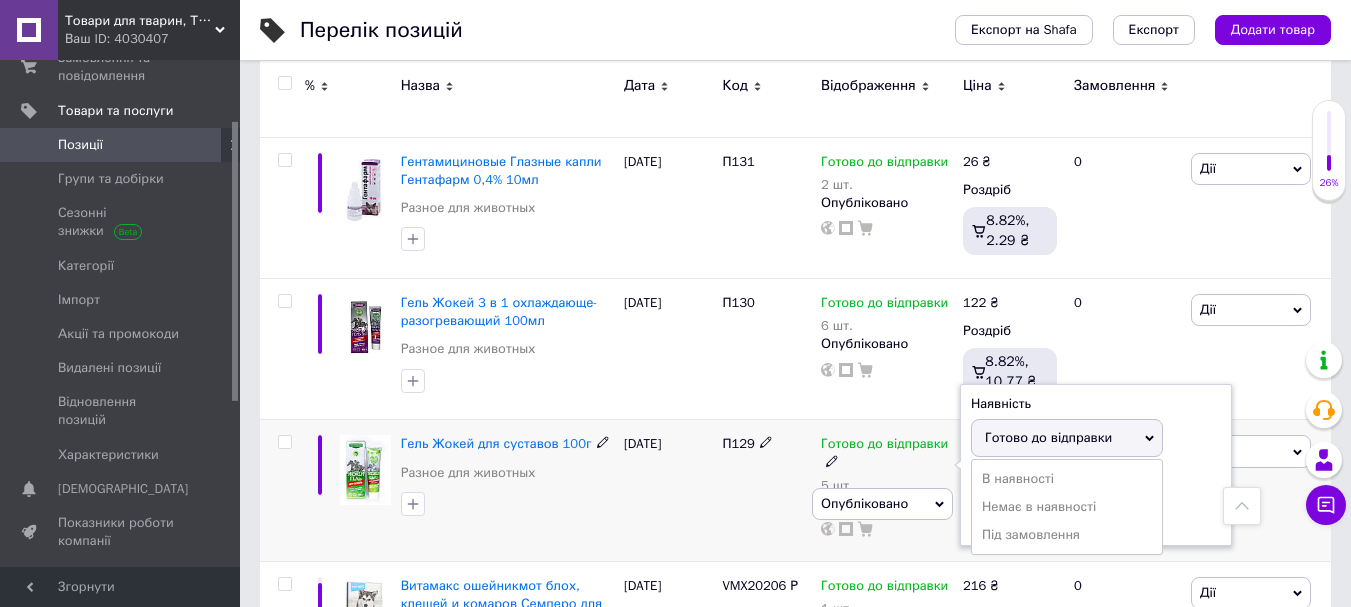 click on "Залишки" at bounding box center (1096, 481) 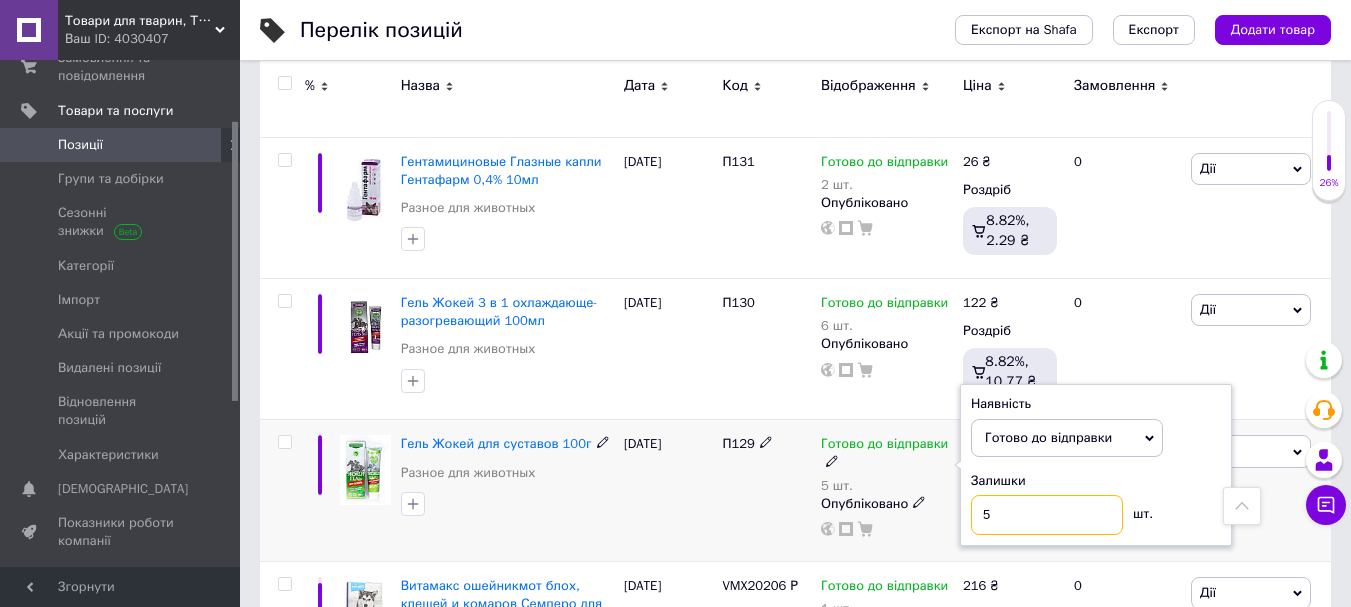 drag, startPoint x: 1078, startPoint y: 417, endPoint x: 956, endPoint y: 437, distance: 123.62848 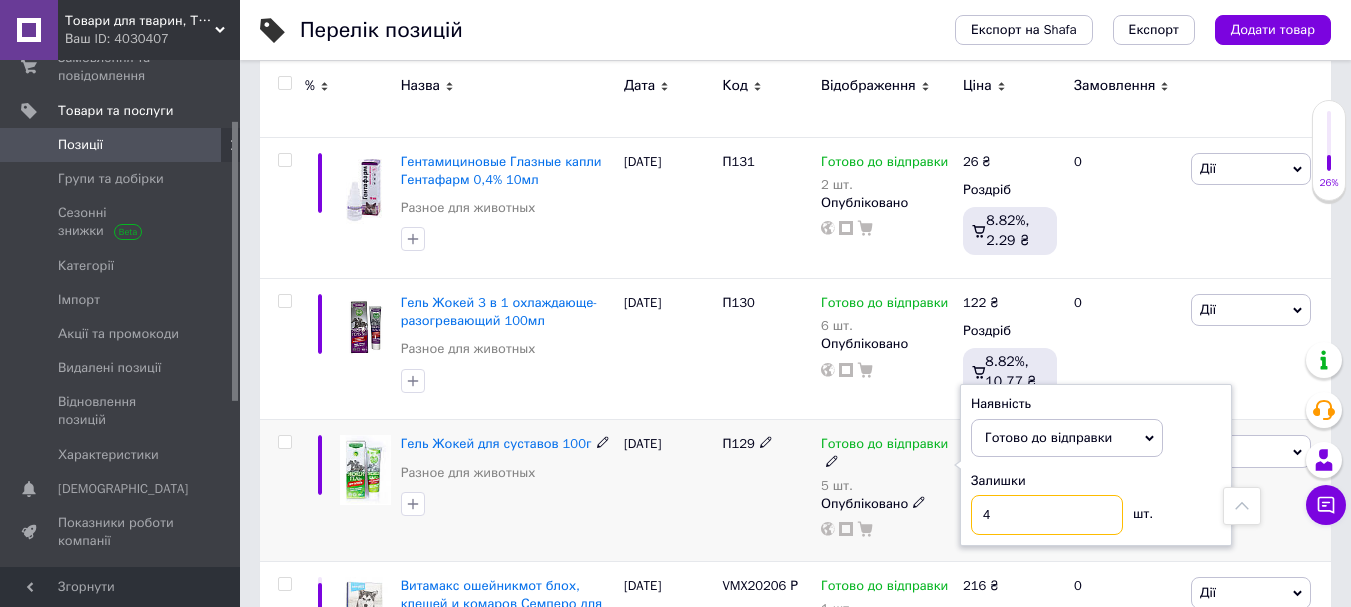 type on "4" 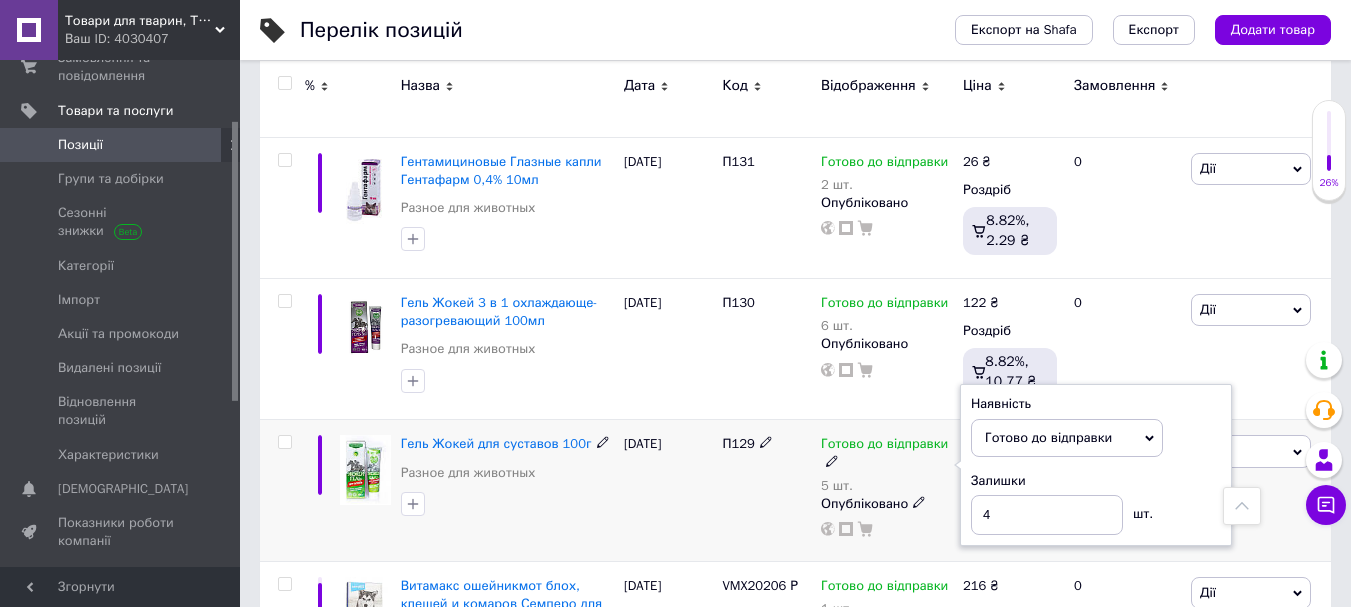 click on "[DATE]" at bounding box center (668, 490) 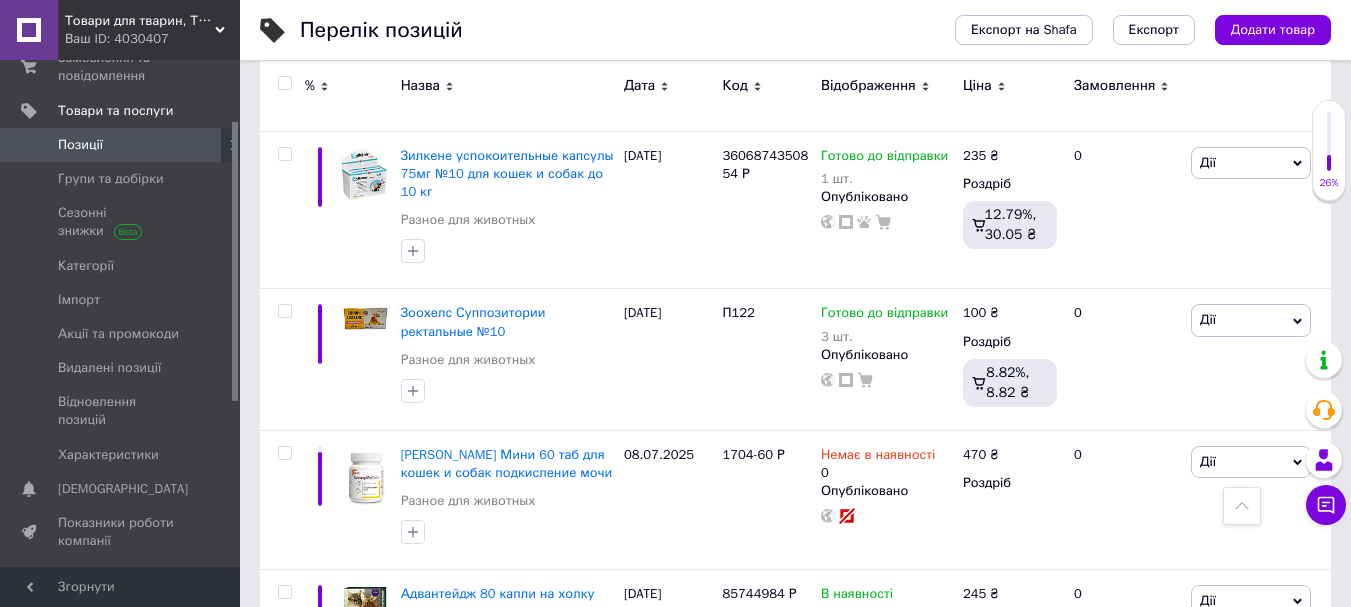 scroll, scrollTop: 5800, scrollLeft: 0, axis: vertical 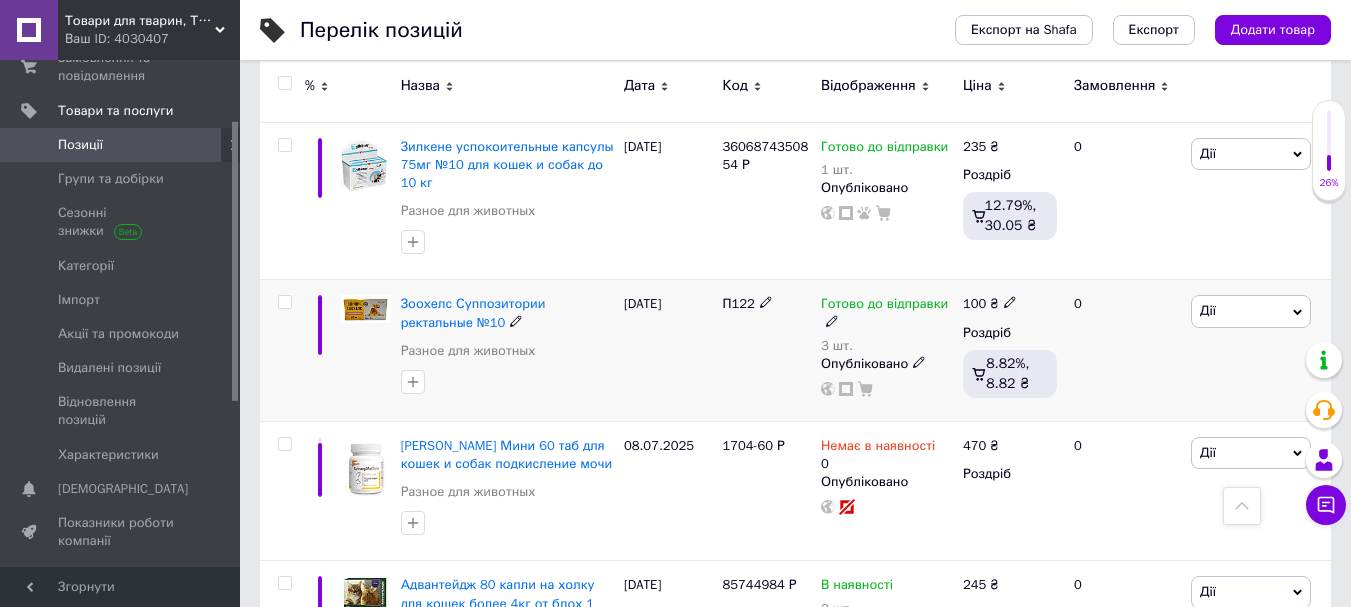 click on "Готово до відправки" at bounding box center (887, 313) 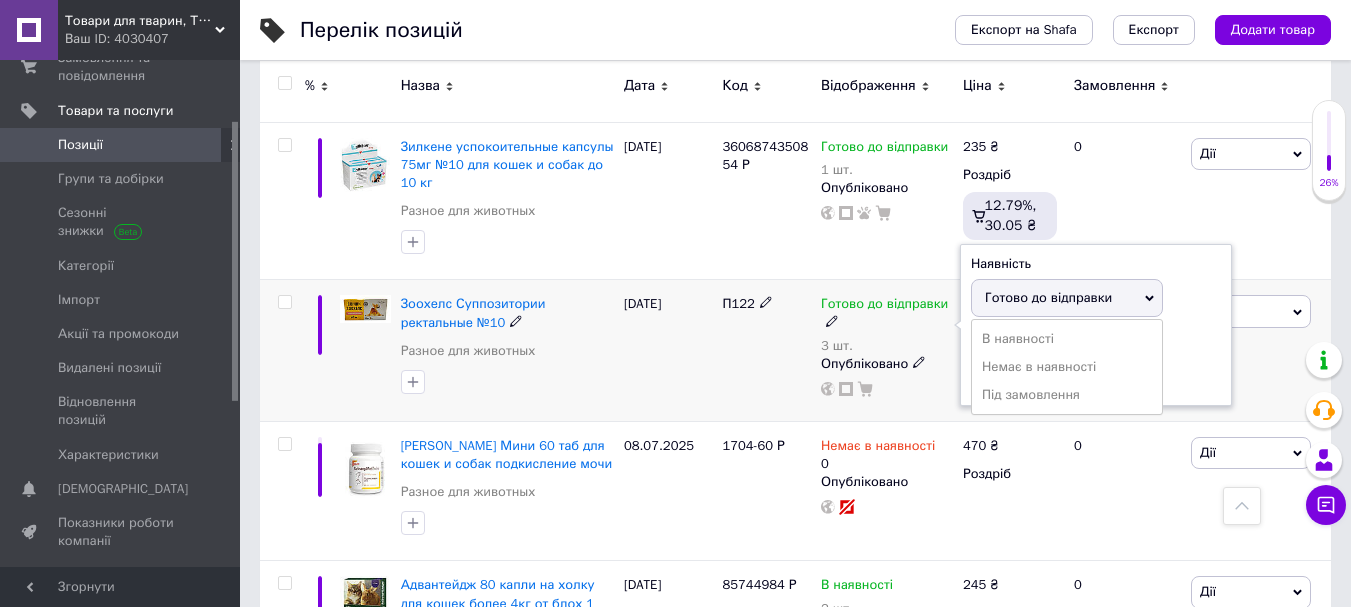 click on "Залишки 3 шт." at bounding box center [1096, 363] 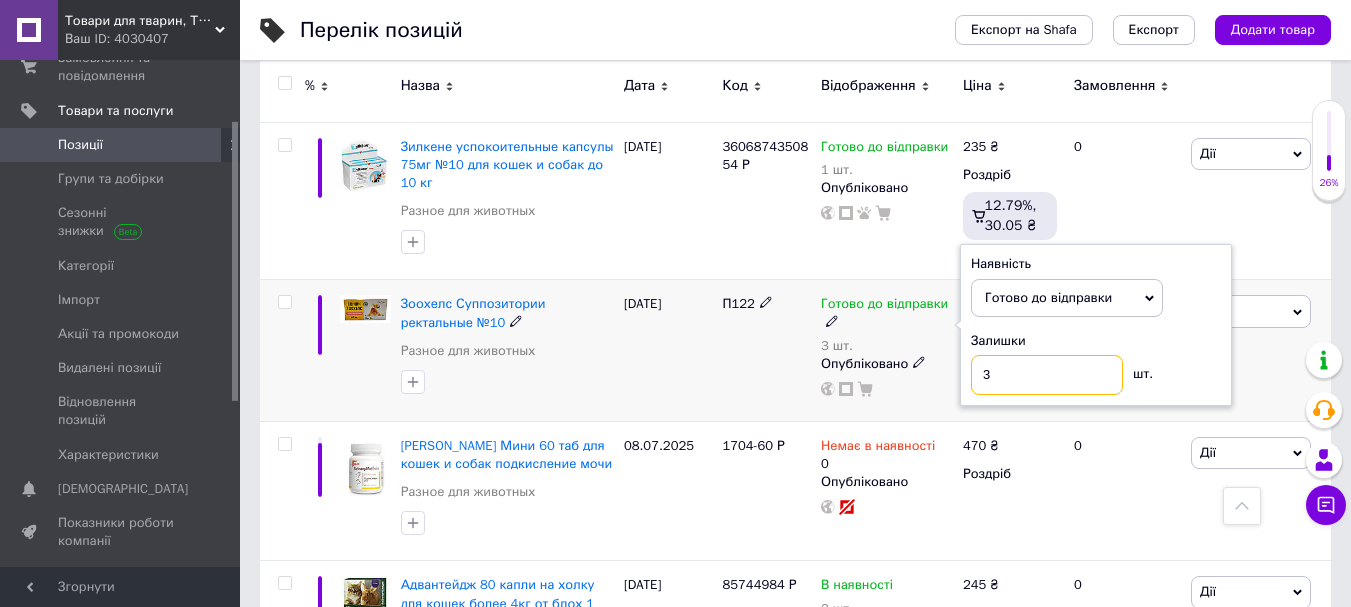 drag, startPoint x: 1011, startPoint y: 207, endPoint x: 968, endPoint y: 211, distance: 43.185646 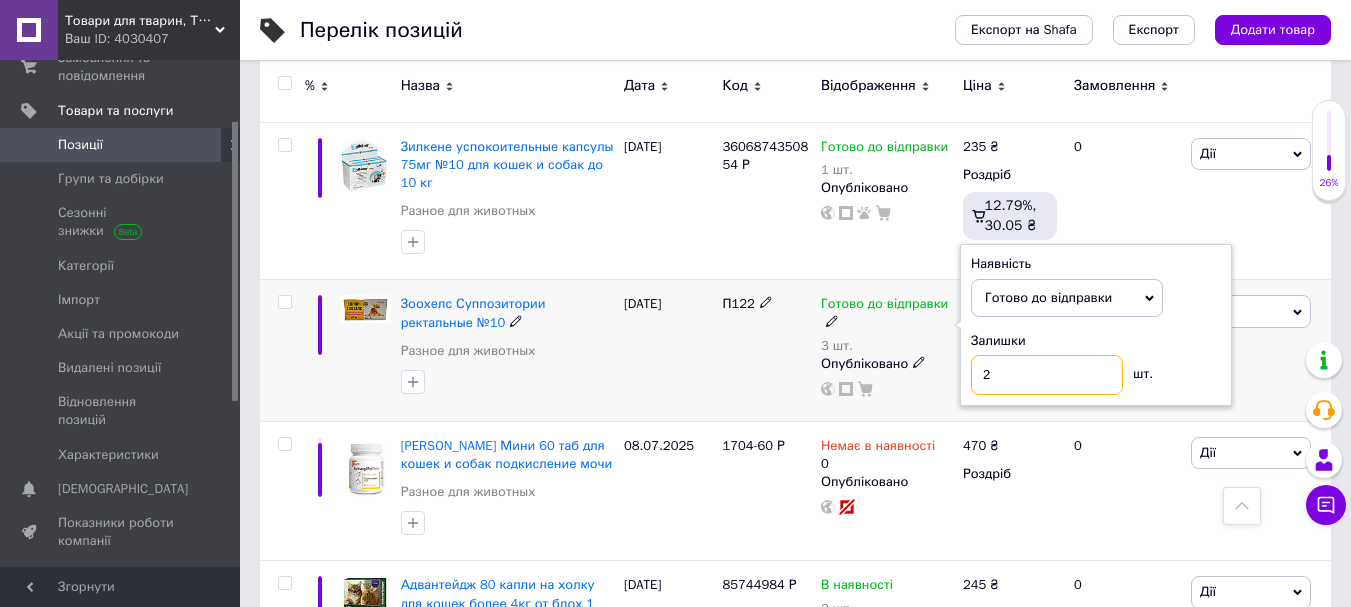 type on "2" 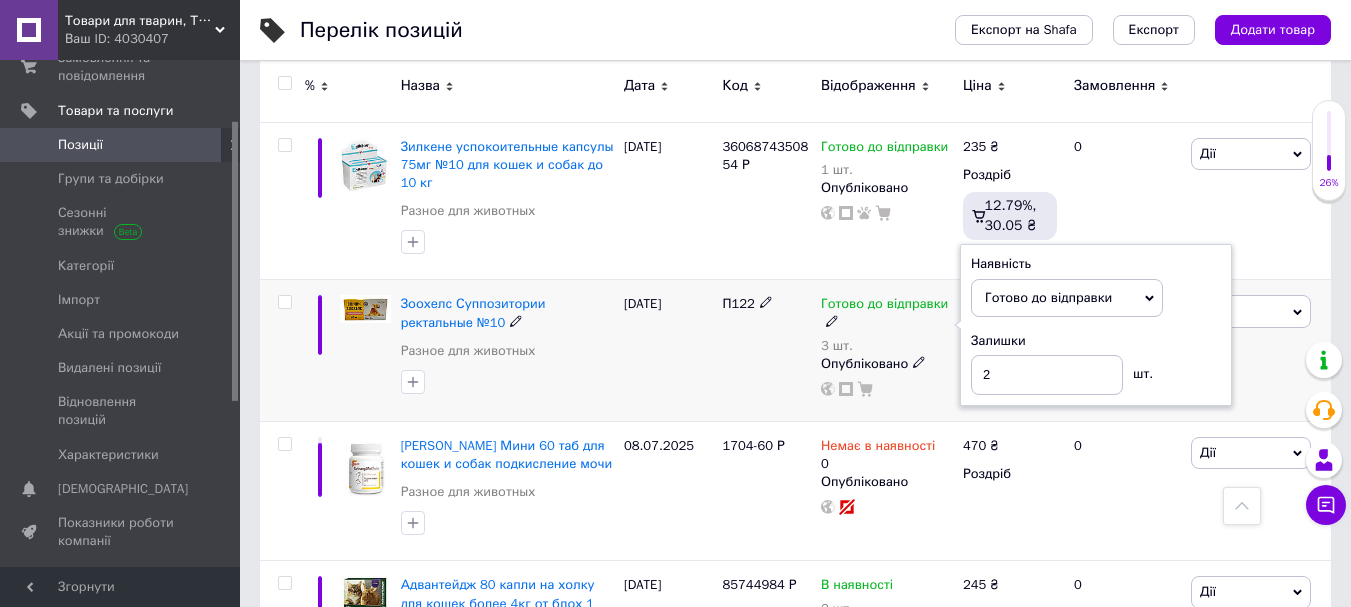 click at bounding box center [507, 382] 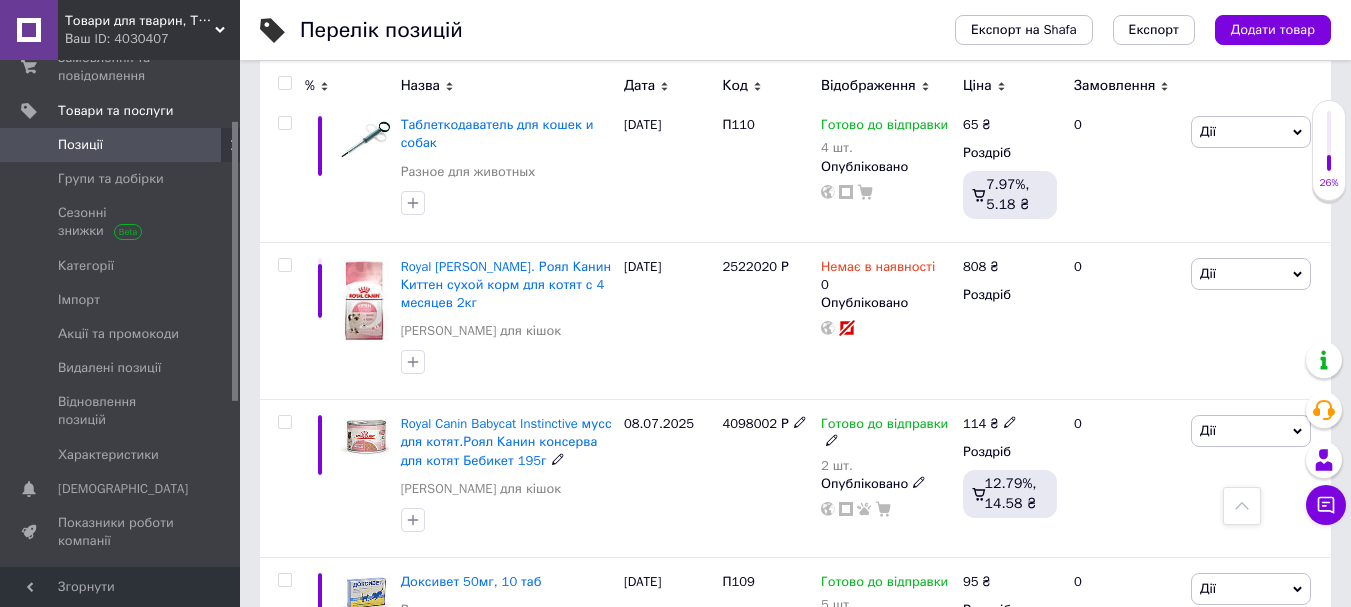 scroll, scrollTop: 11400, scrollLeft: 0, axis: vertical 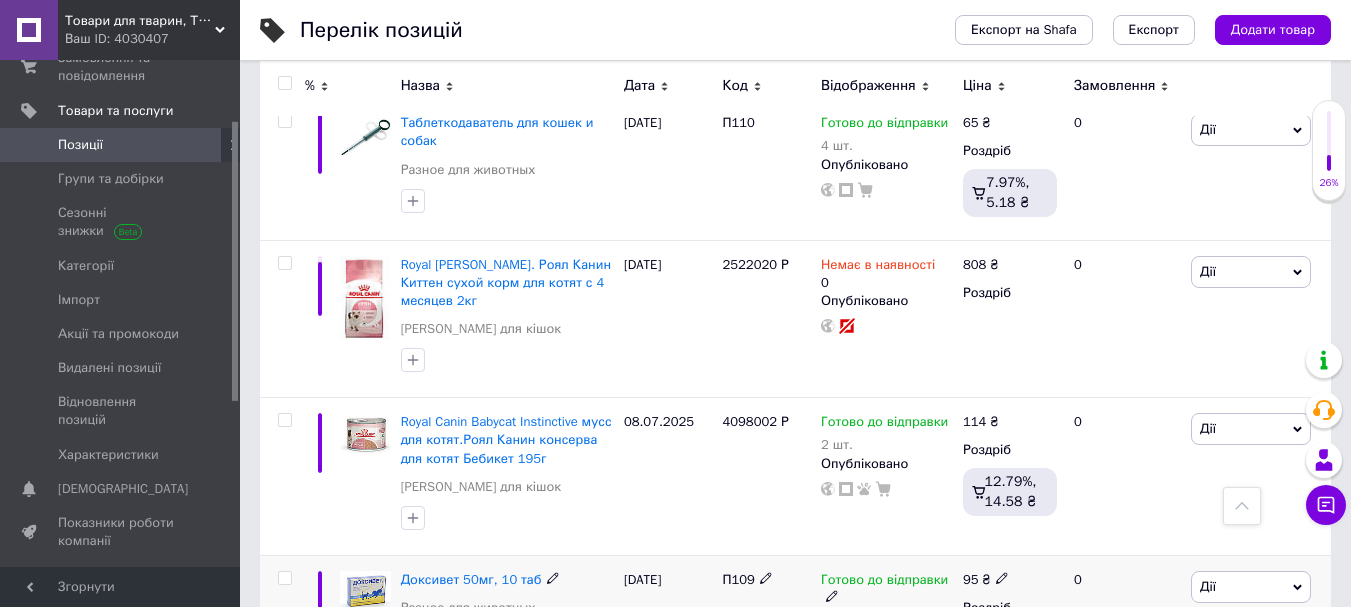 click on "Готово до відправки 5 шт." at bounding box center (887, 600) 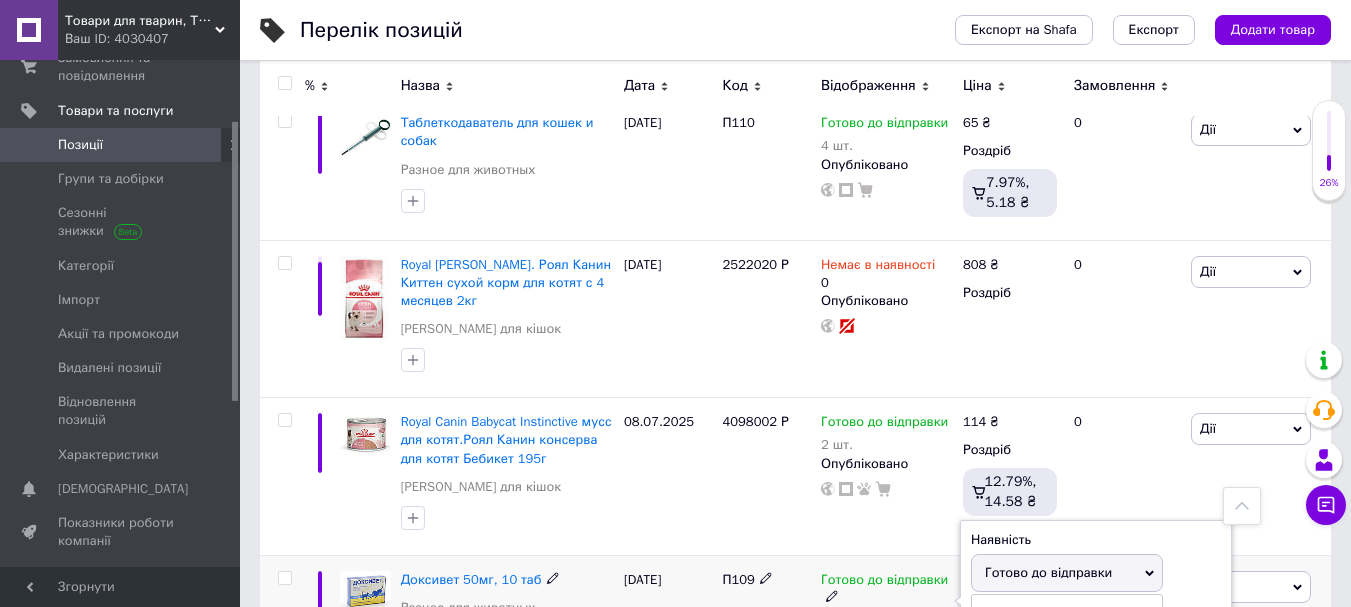 click on "Залишки" at bounding box center [1096, 616] 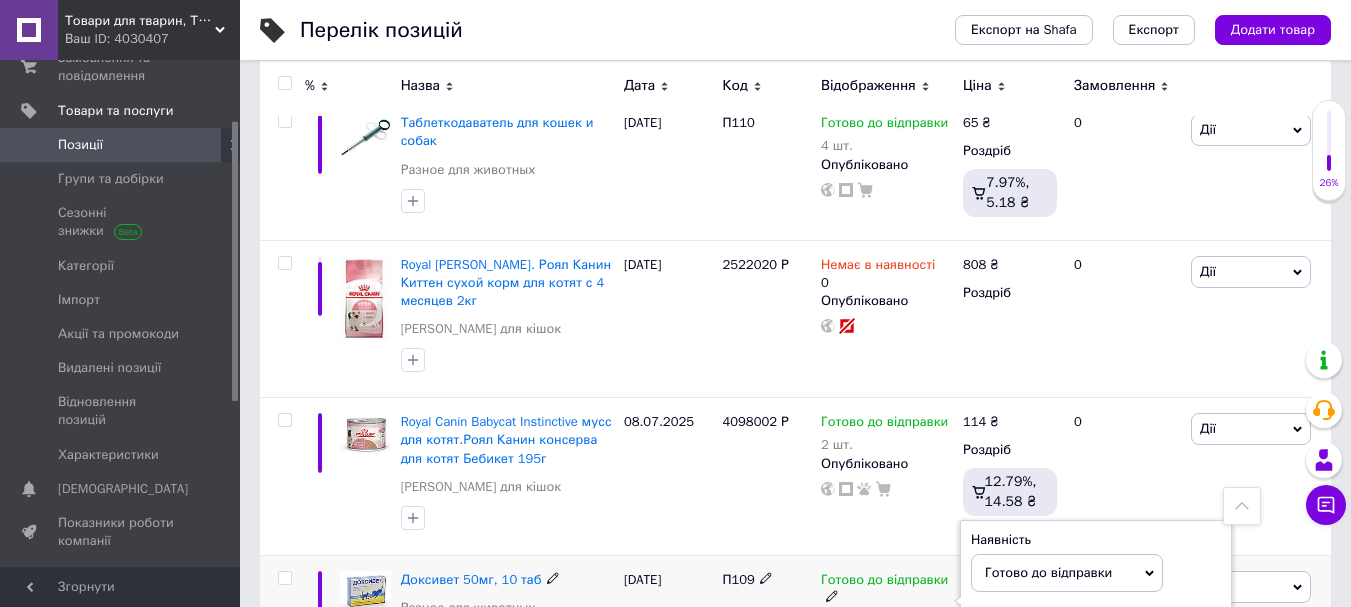 drag, startPoint x: 954, startPoint y: 227, endPoint x: 940, endPoint y: 230, distance: 14.3178215 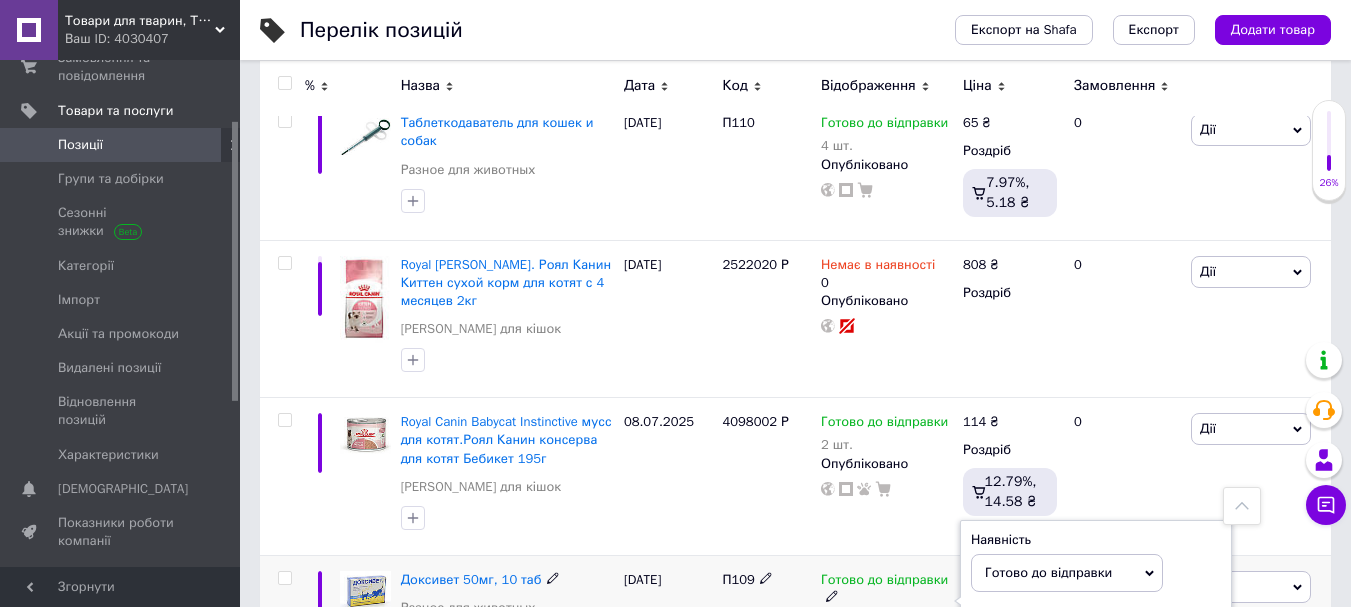 type on "4" 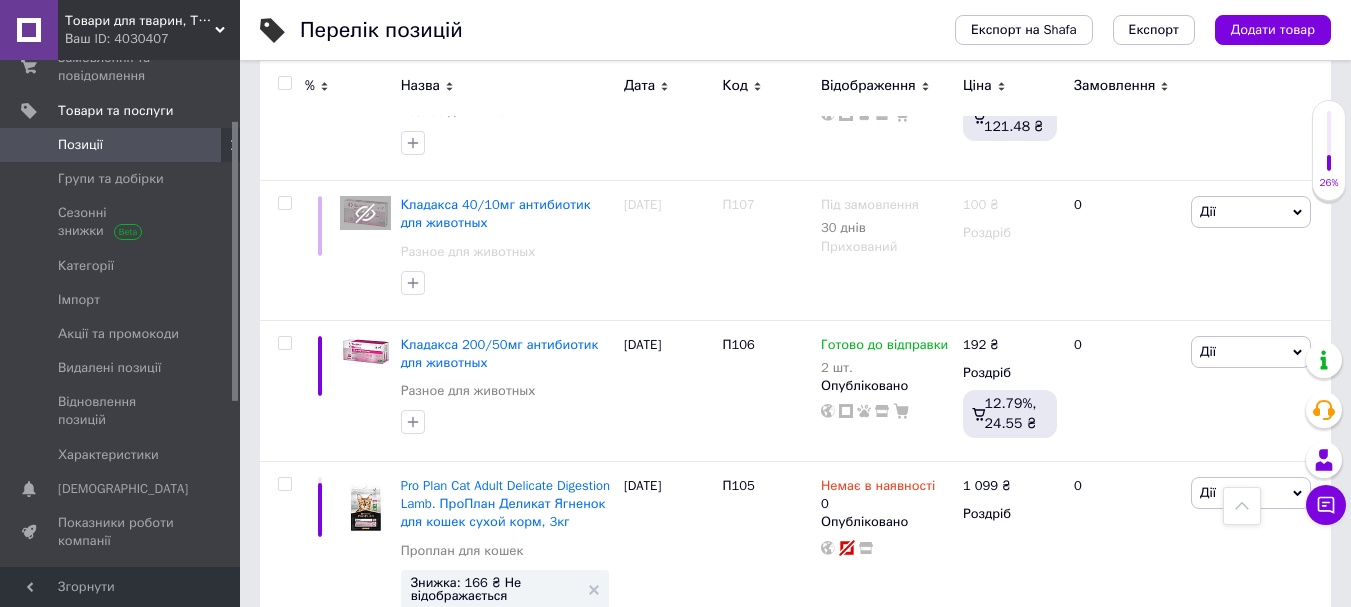 scroll, scrollTop: 12300, scrollLeft: 0, axis: vertical 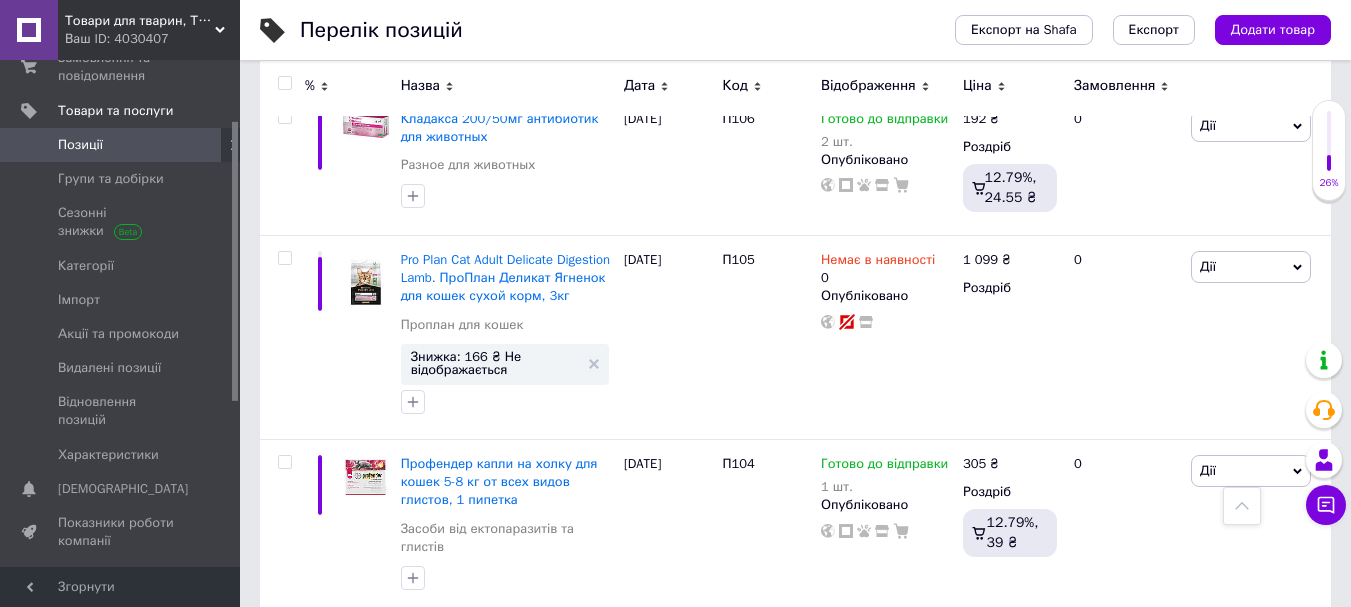 click on "2 шт." at bounding box center [887, 681] 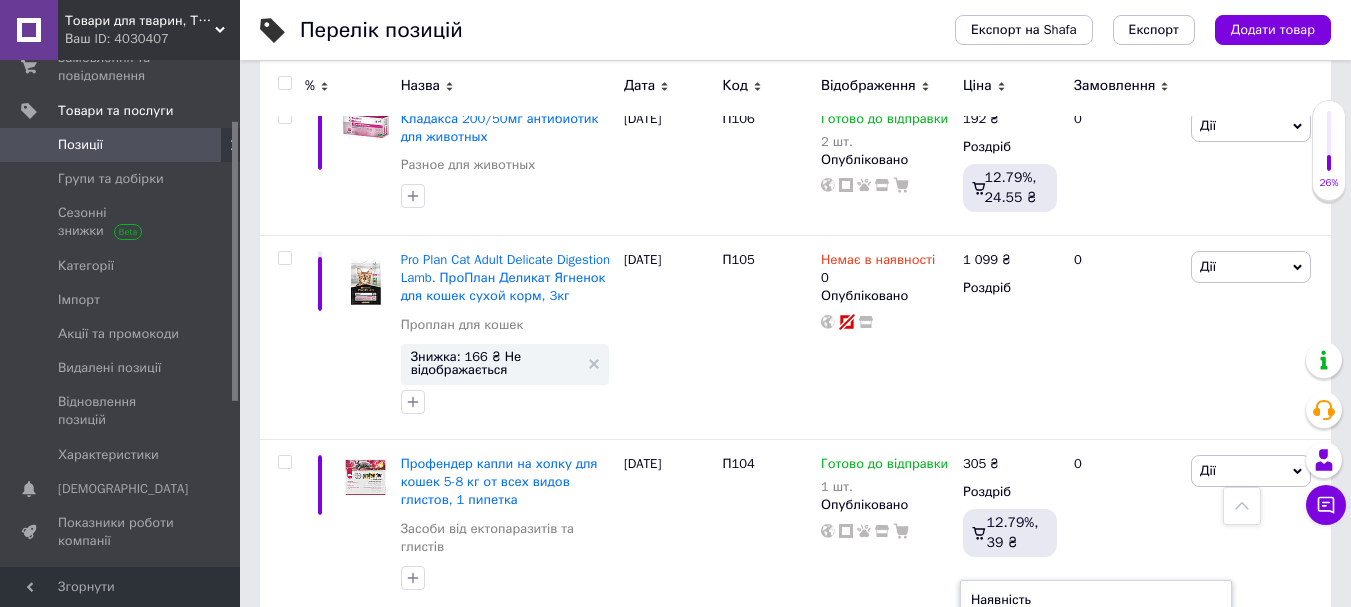click on "В наявності Немає в наявності Під замовлення" at bounding box center [1067, 702] 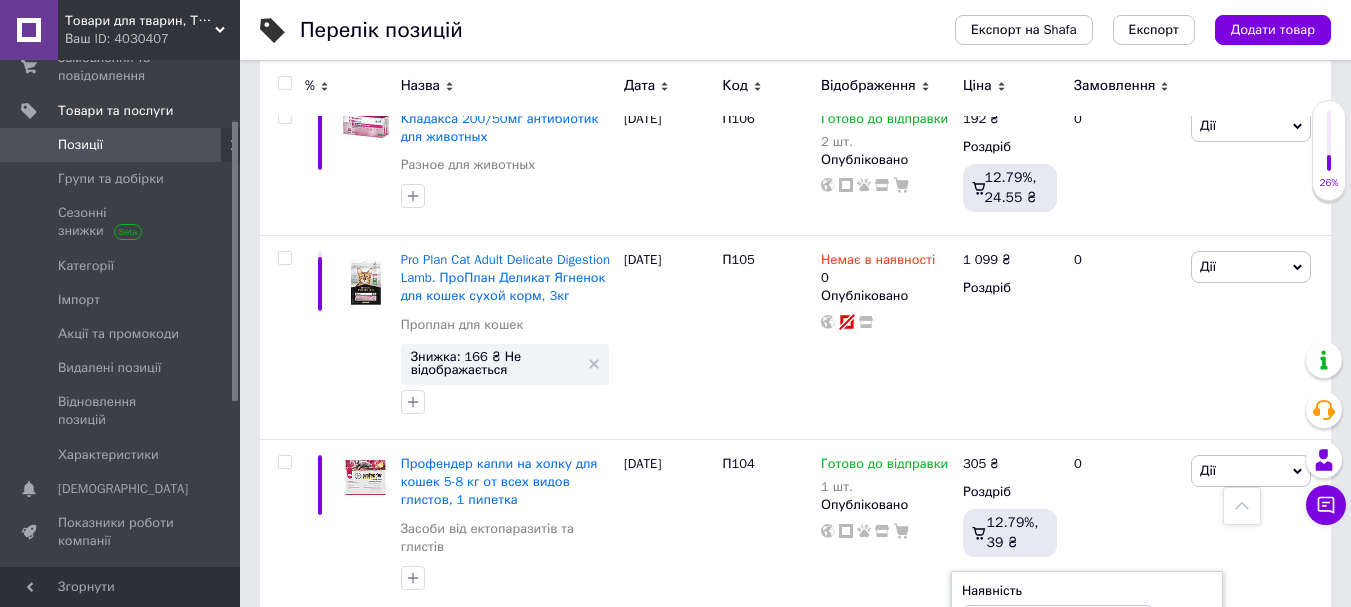 type on "1" 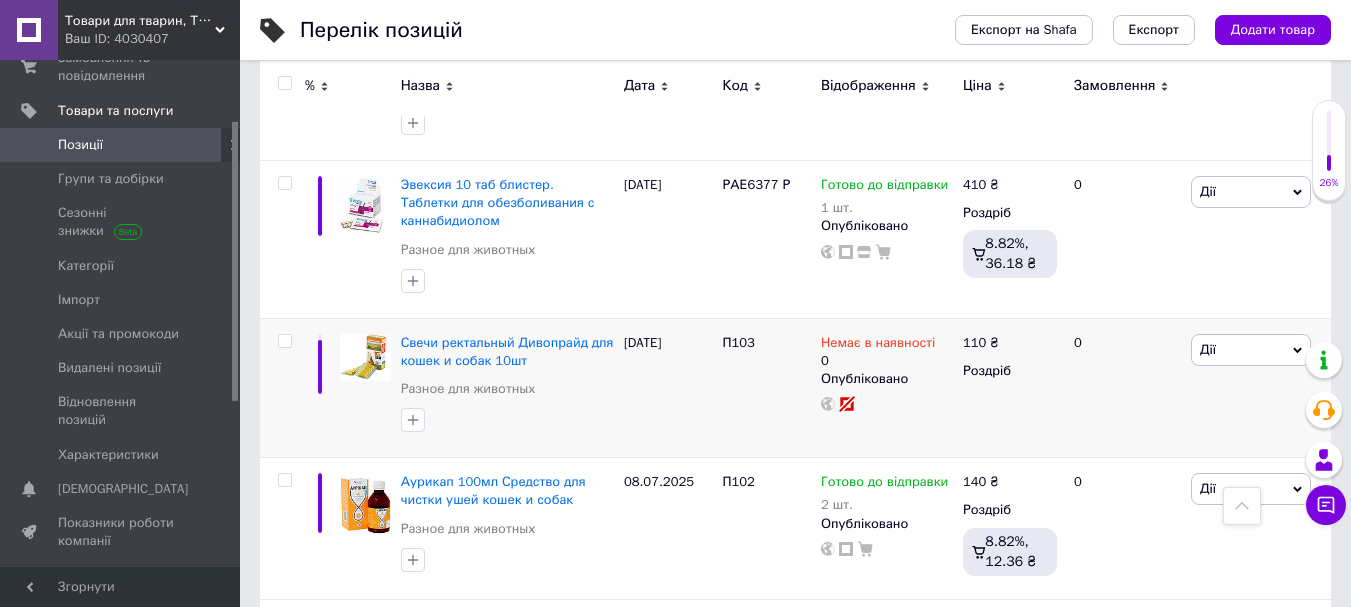 scroll, scrollTop: 12800, scrollLeft: 0, axis: vertical 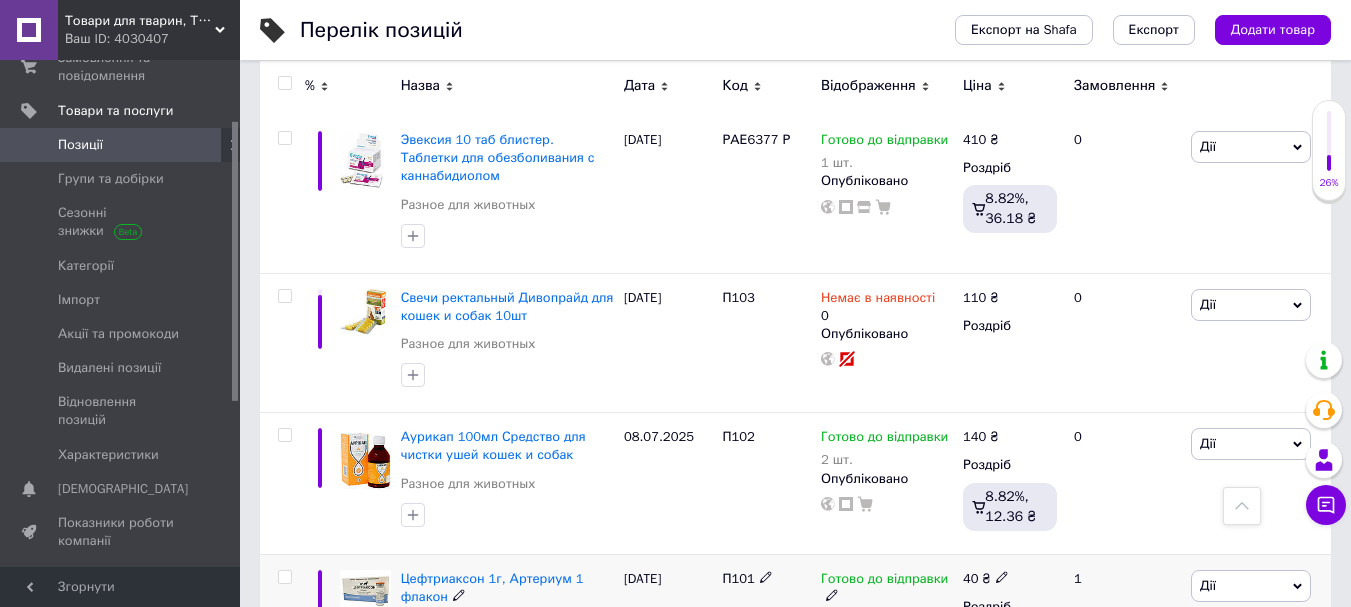 click on "Готово до відправки" at bounding box center (884, 581) 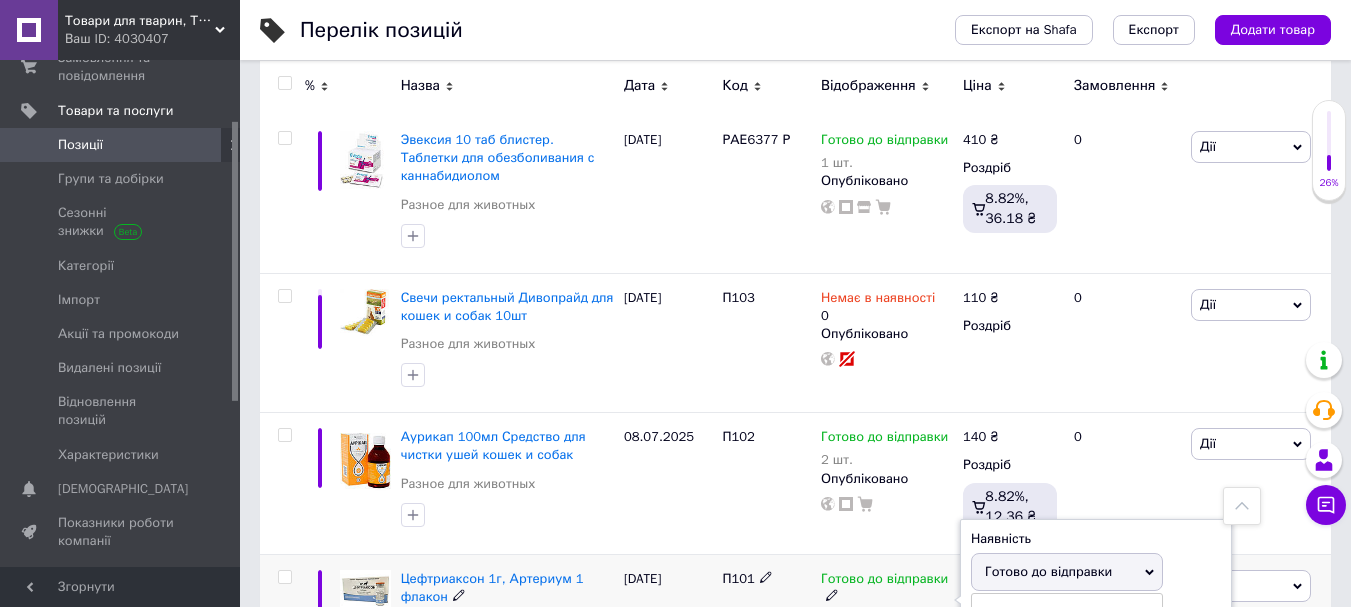 click on "Залишки 15 шт." at bounding box center (1096, 637) 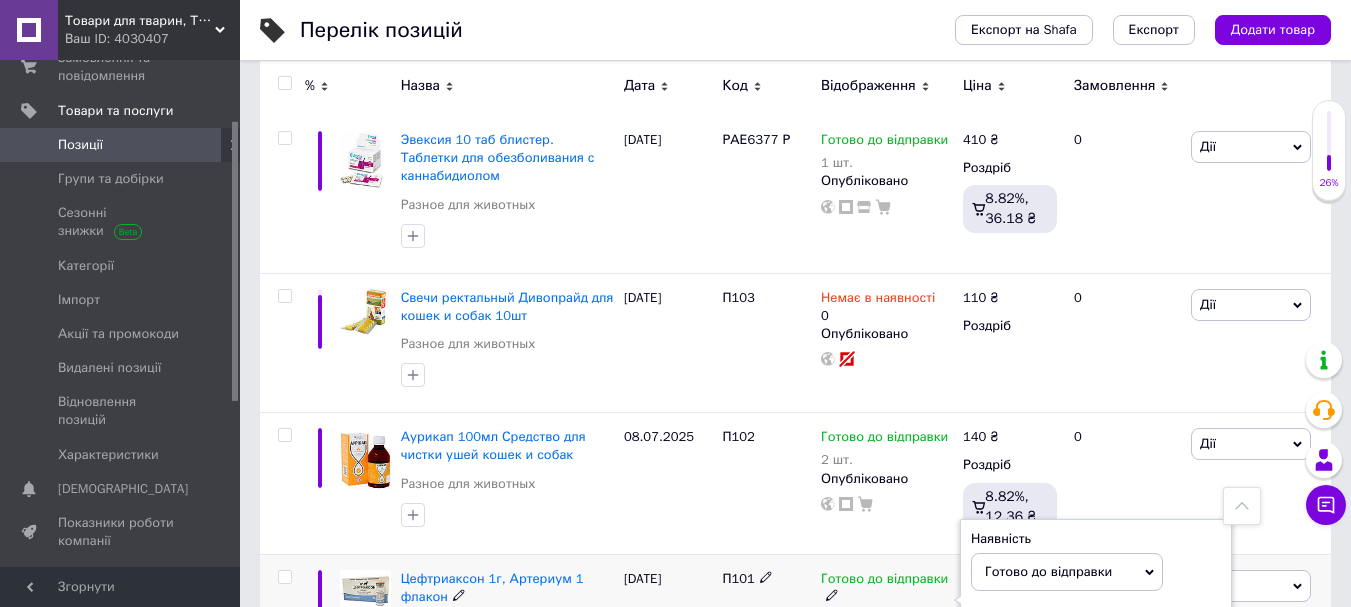 drag, startPoint x: 884, startPoint y: 214, endPoint x: 874, endPoint y: 213, distance: 10.049875 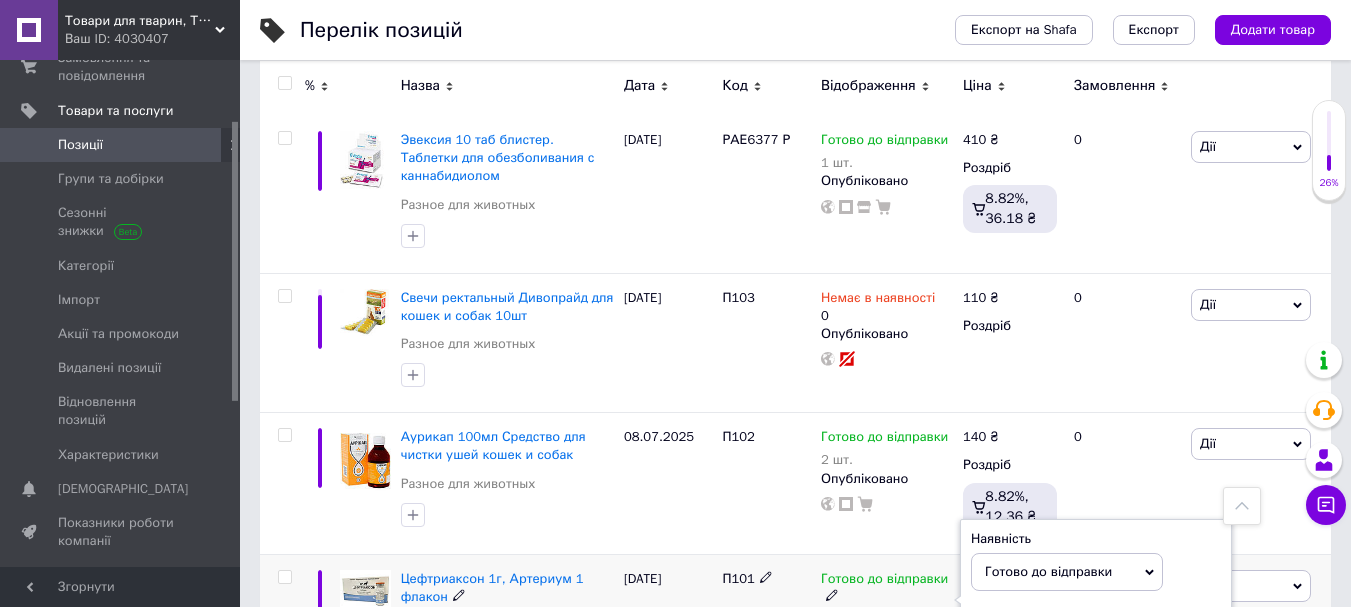 type on "10" 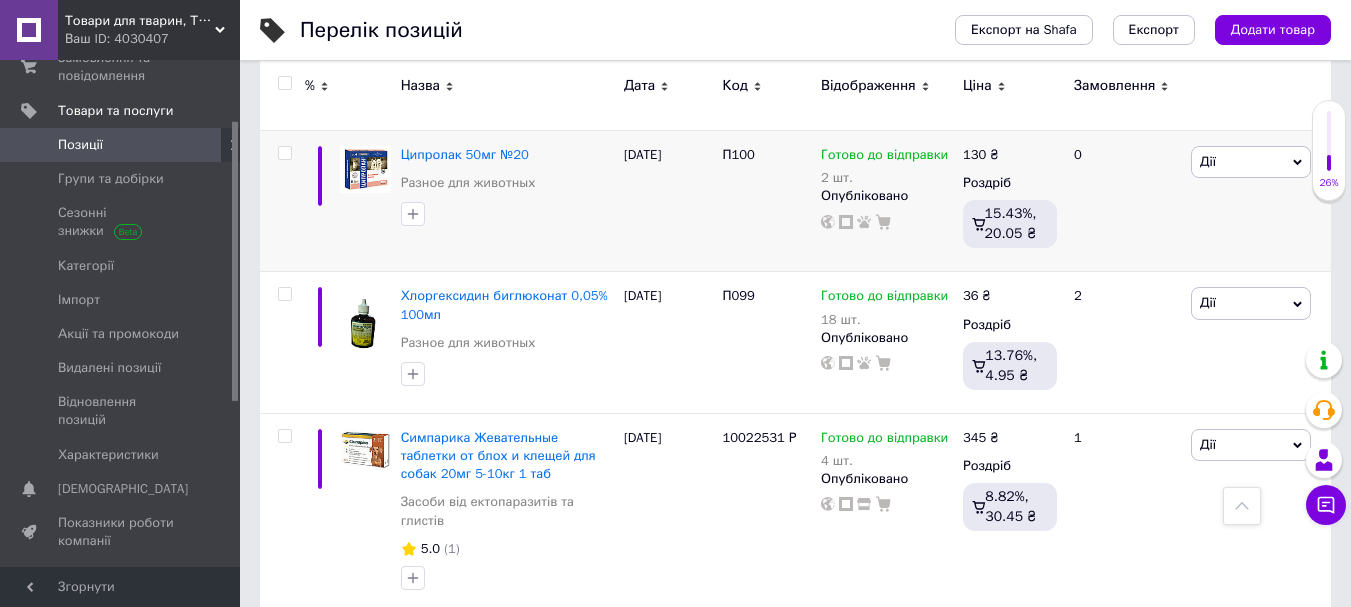 scroll, scrollTop: 13400, scrollLeft: 0, axis: vertical 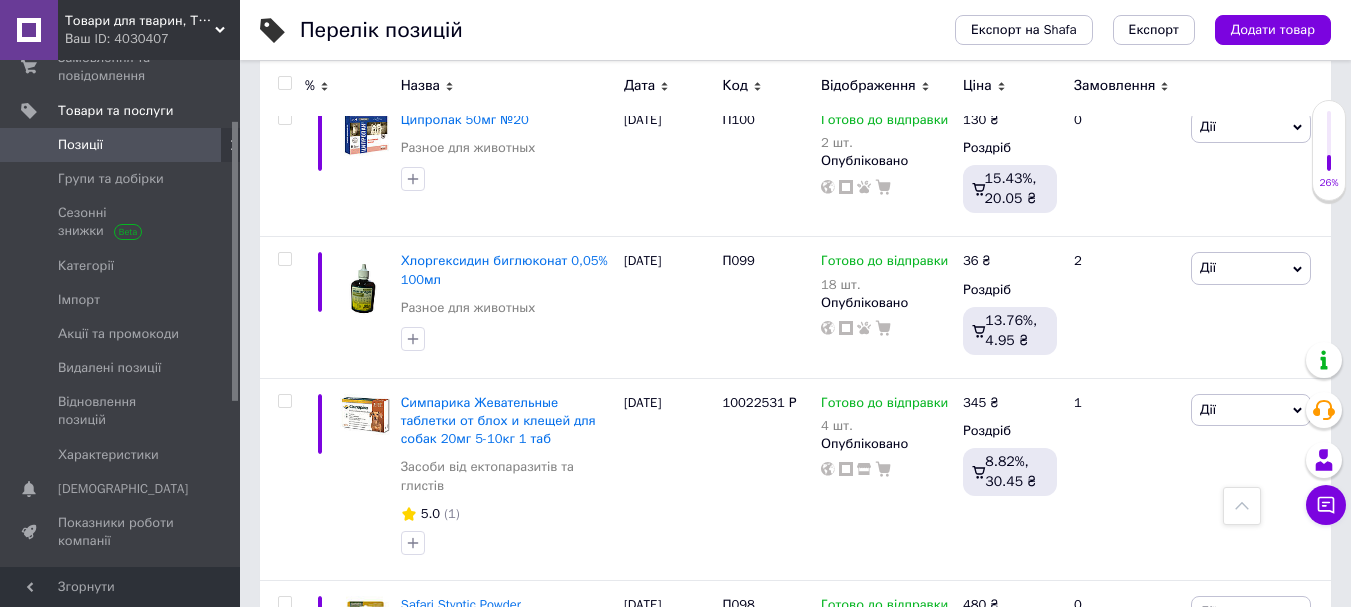 click on "5 шт." at bounding box center (887, 804) 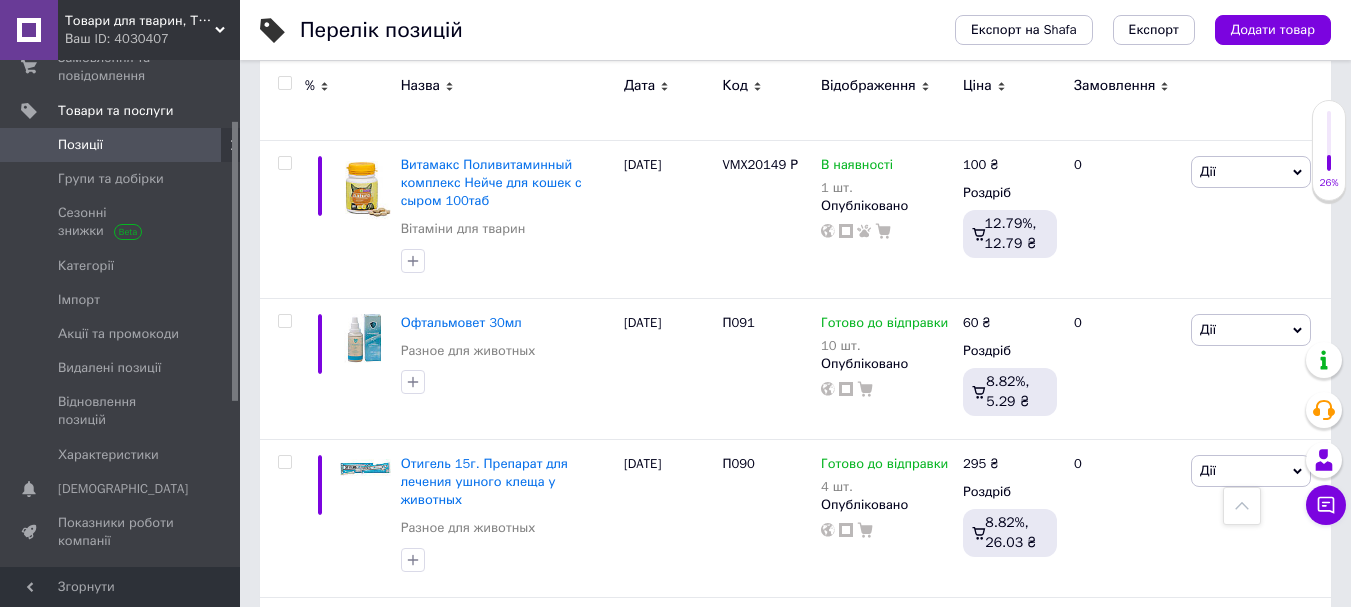 scroll, scrollTop: 14822, scrollLeft: 0, axis: vertical 